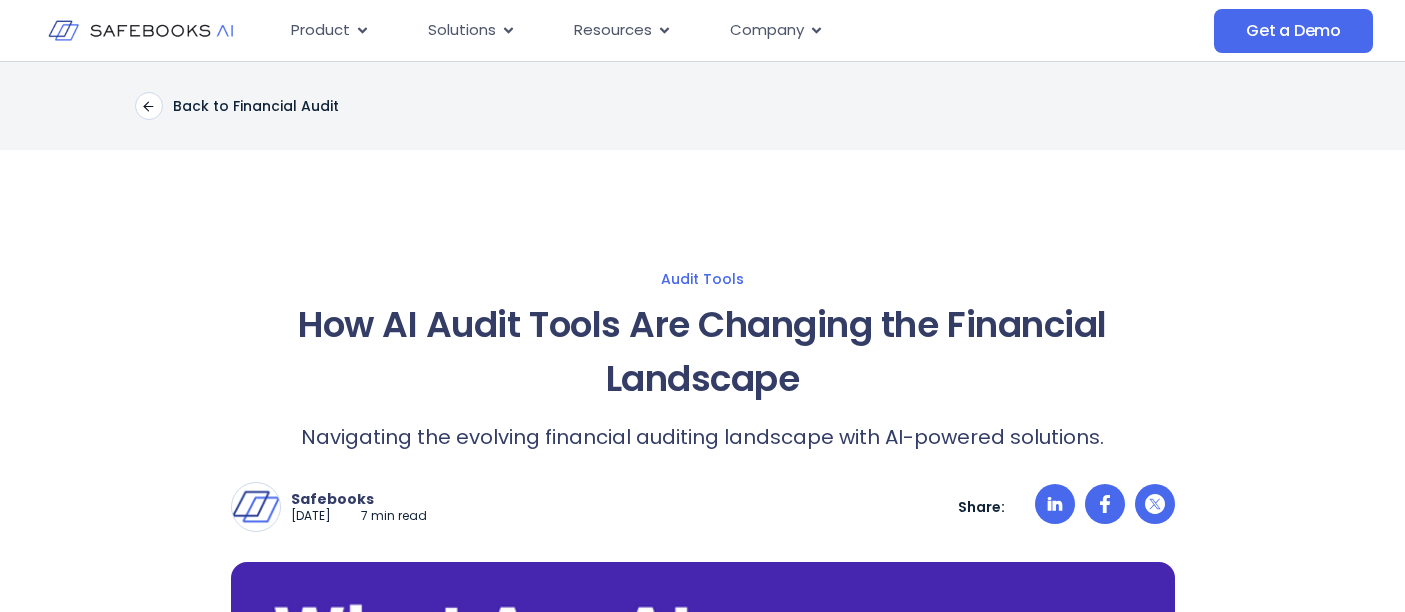 scroll, scrollTop: 2182, scrollLeft: 0, axis: vertical 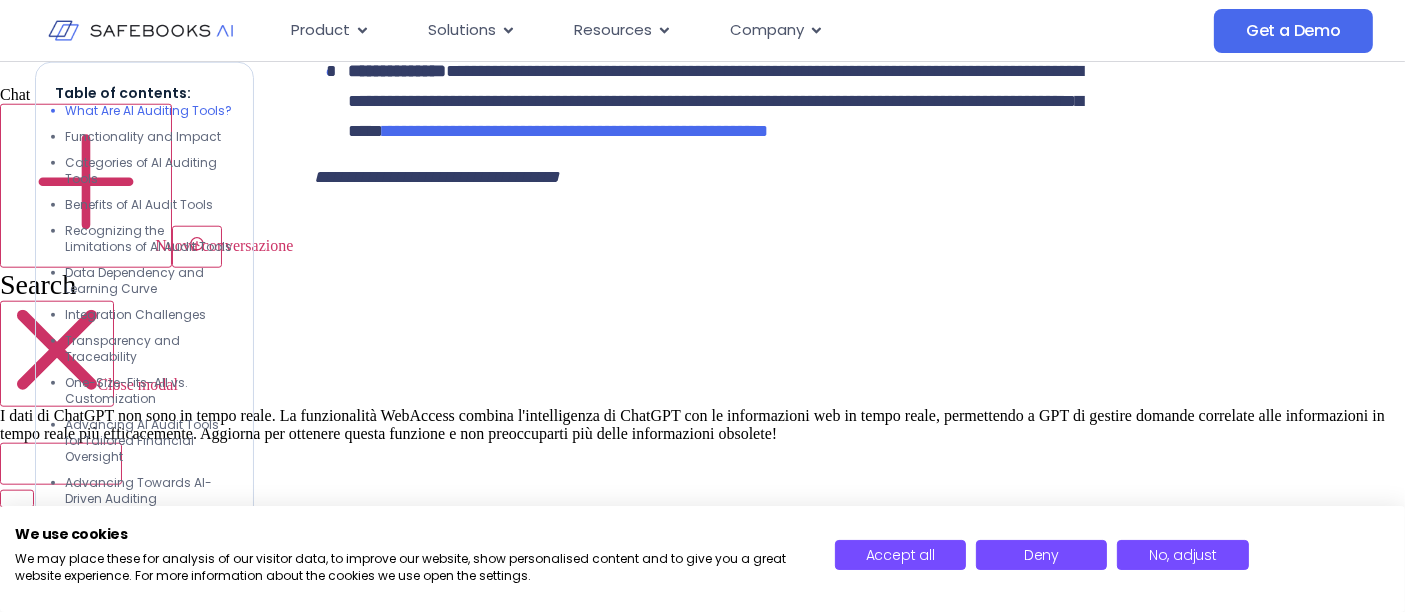 drag, startPoint x: 1144, startPoint y: 287, endPoint x: 1245, endPoint y: 312, distance: 104.048065 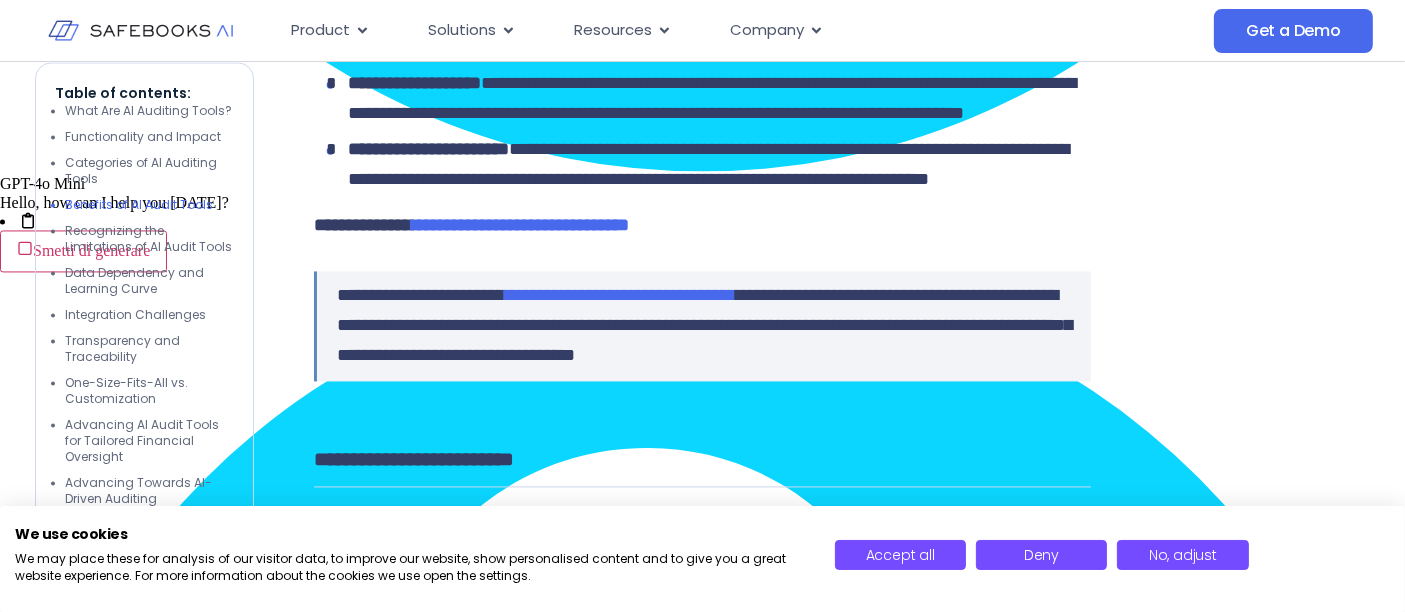 scroll, scrollTop: 4222, scrollLeft: 0, axis: vertical 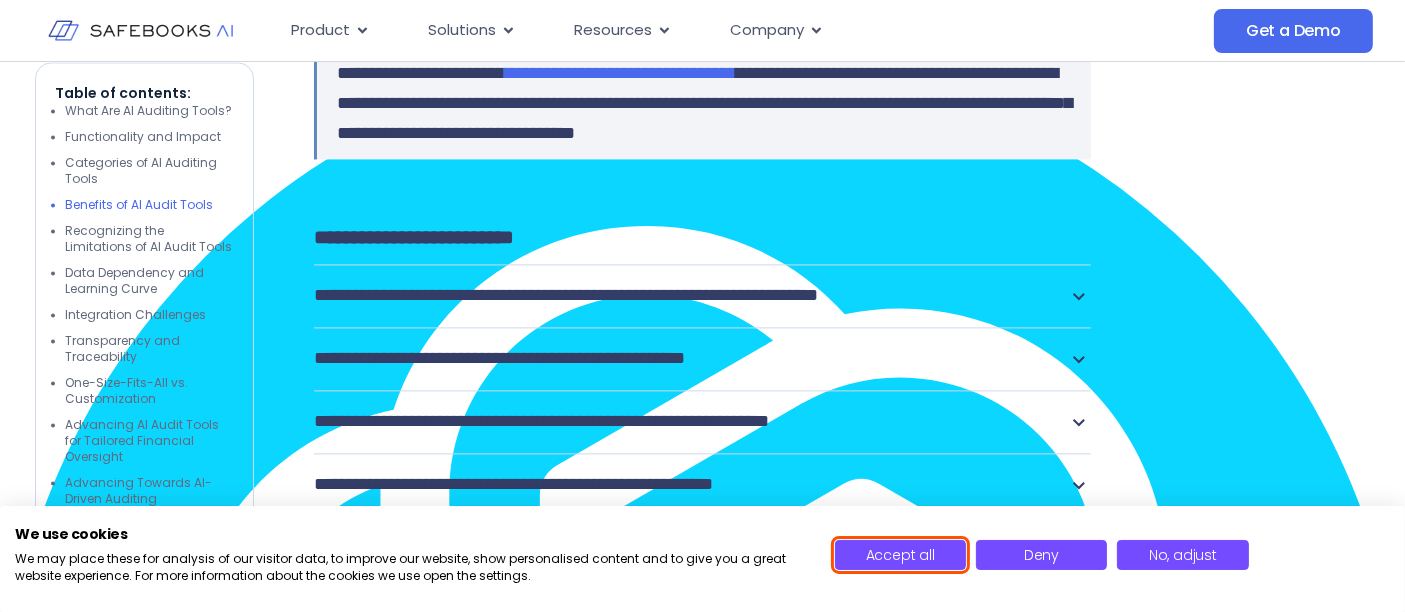 click on "Accept all" at bounding box center (900, 555) 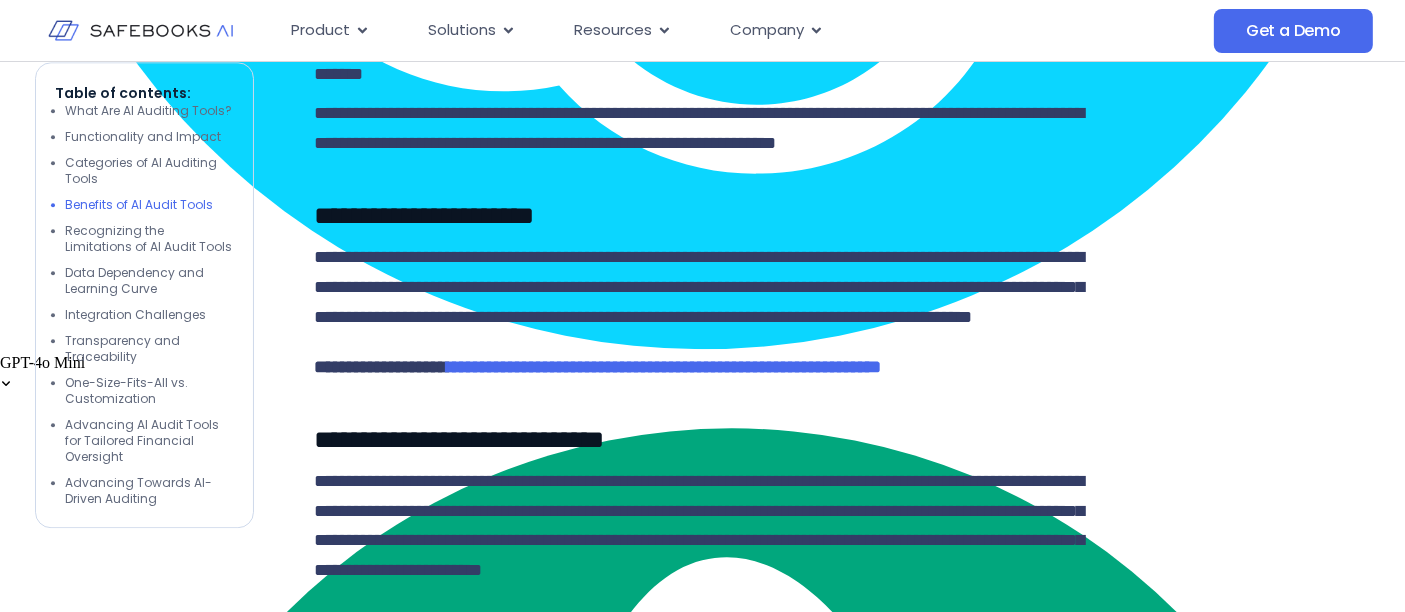 scroll, scrollTop: 5333, scrollLeft: 0, axis: vertical 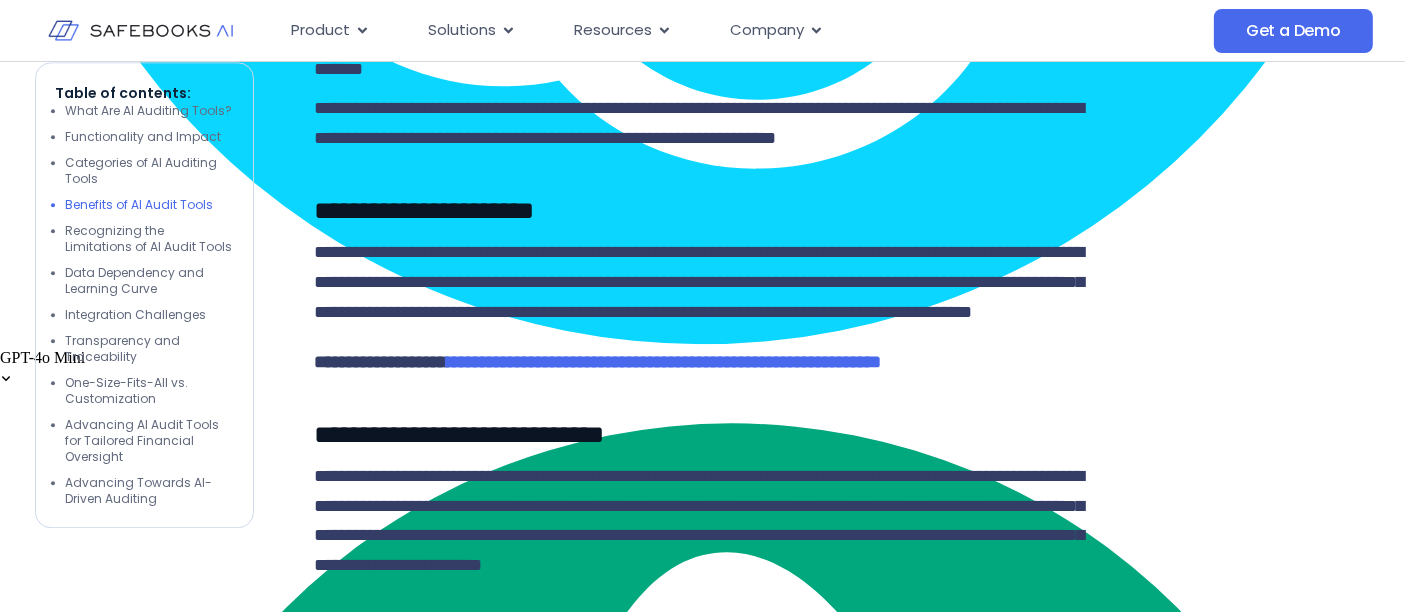click on "**********" at bounding box center [702, -516] 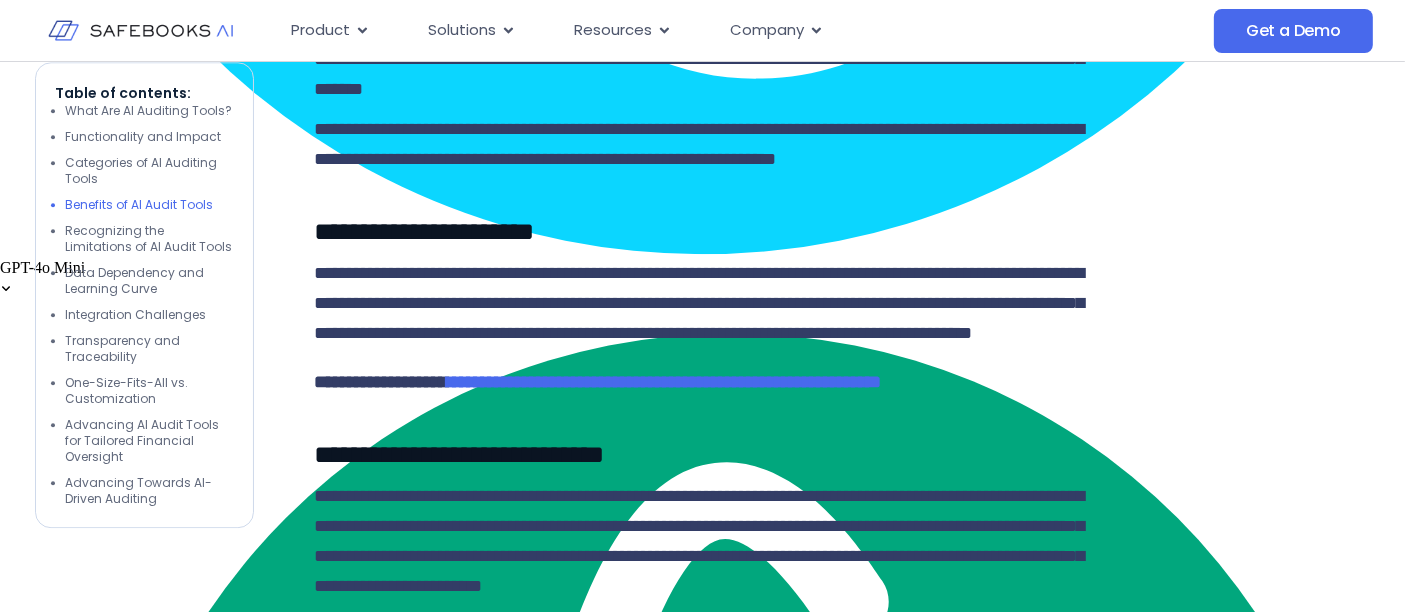 scroll, scrollTop: 5444, scrollLeft: 0, axis: vertical 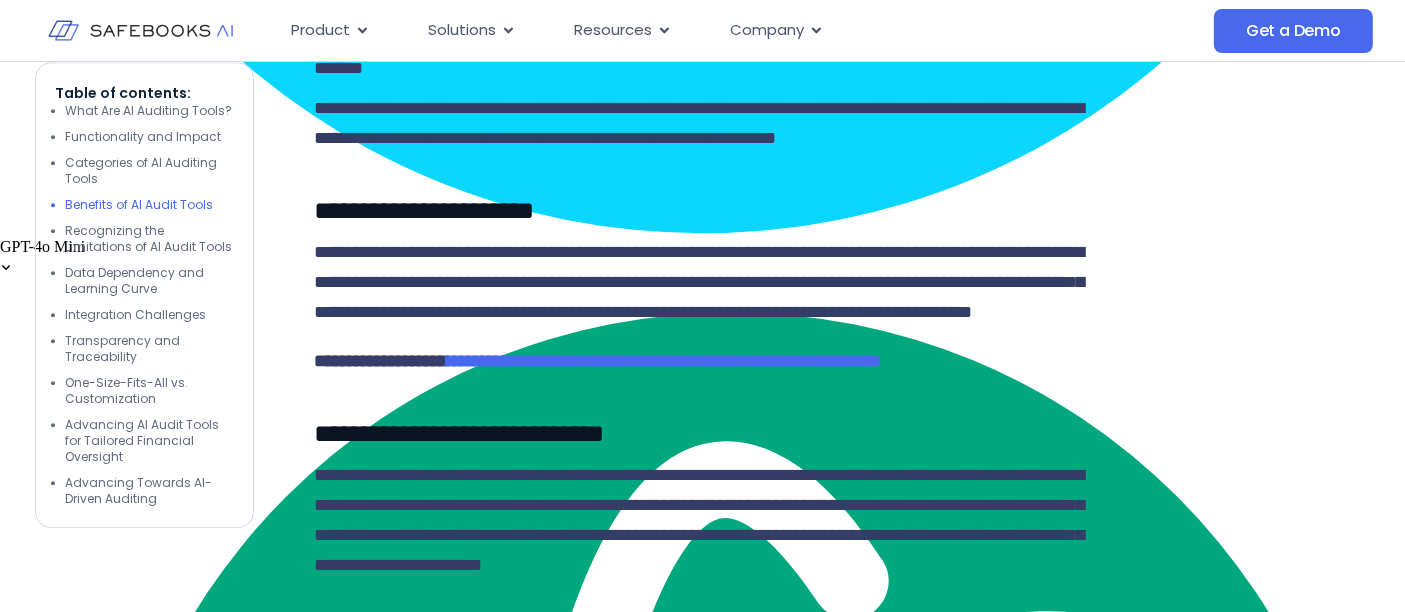 click on "**********" at bounding box center (702, -454) 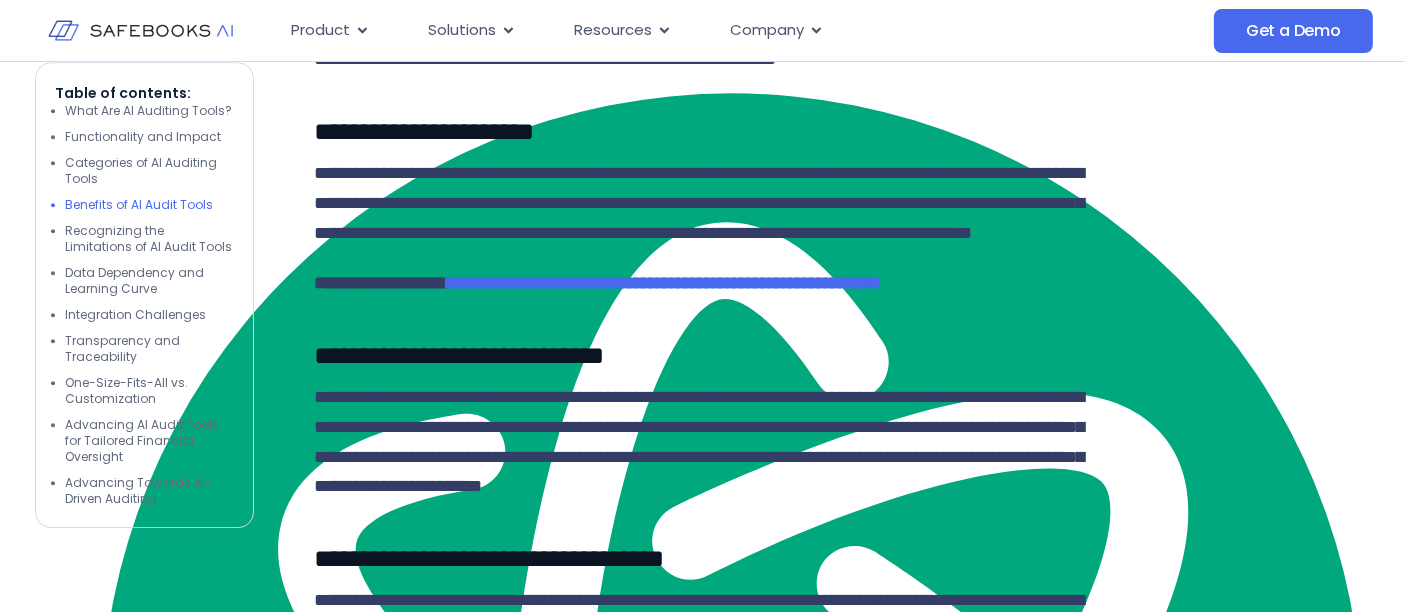 scroll, scrollTop: 5666, scrollLeft: 0, axis: vertical 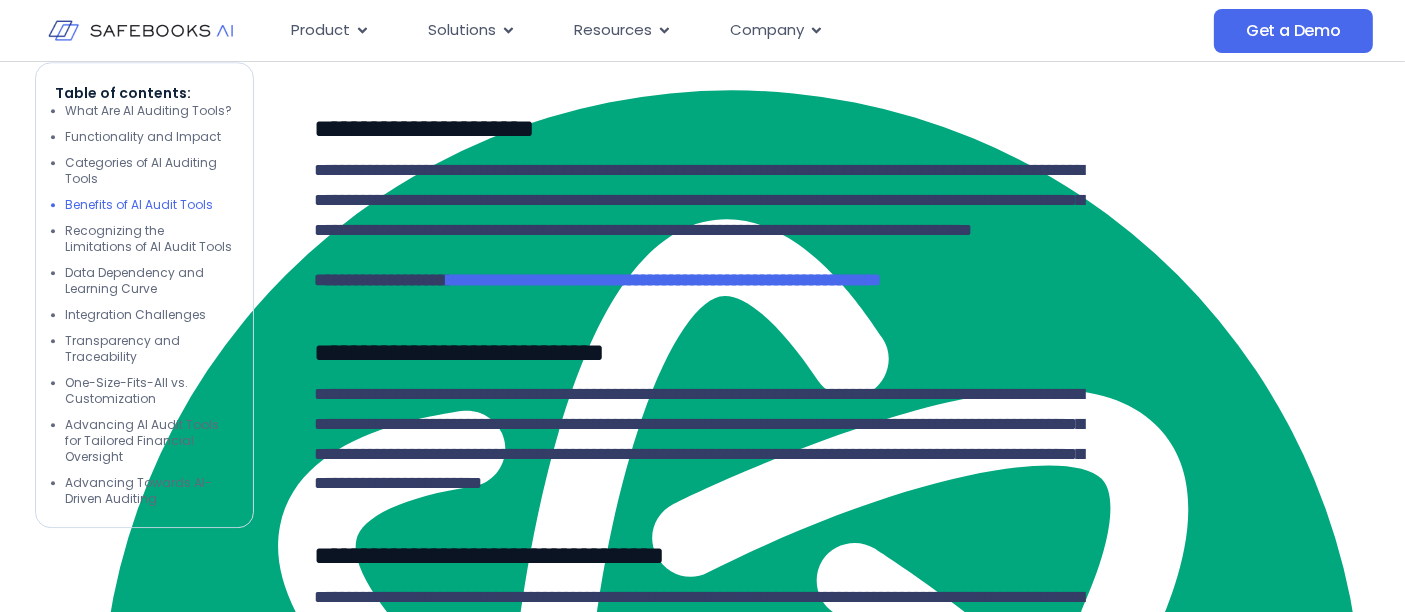 click on "**********" at bounding box center [702, -472] 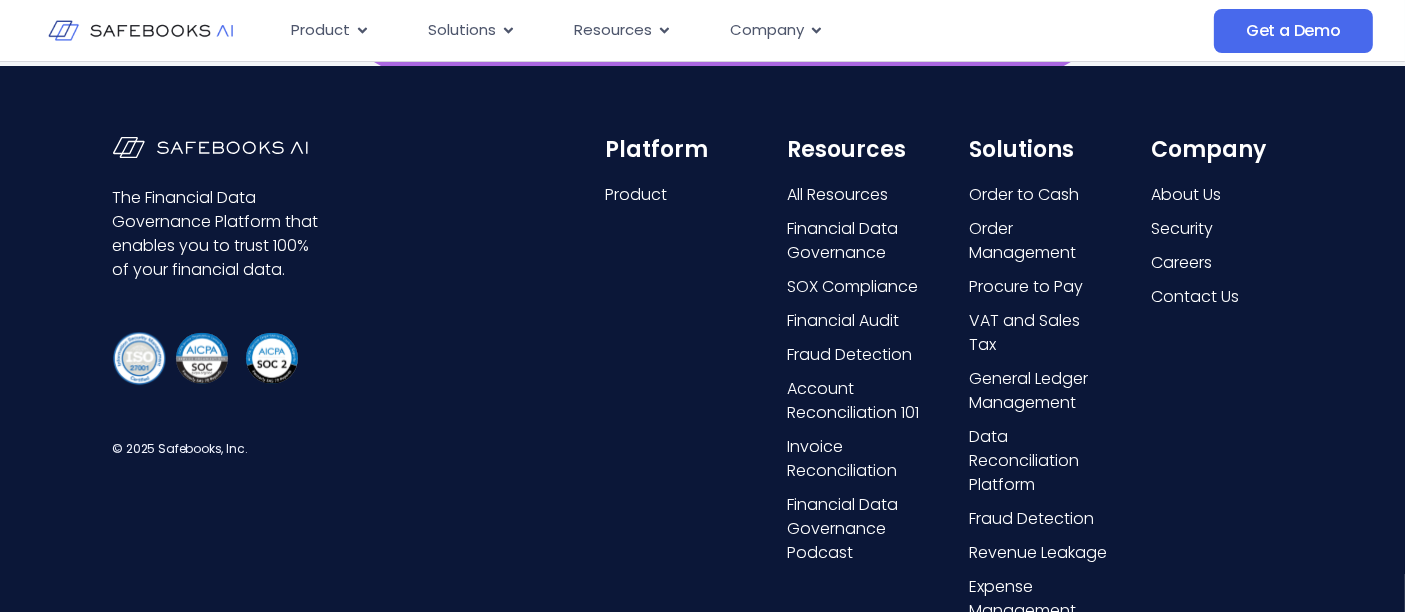 scroll, scrollTop: 9666, scrollLeft: 0, axis: vertical 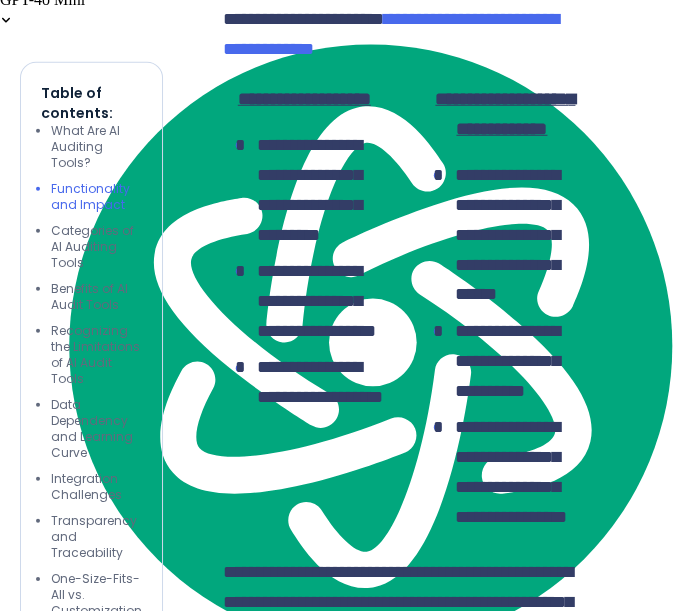 drag, startPoint x: 464, startPoint y: 288, endPoint x: 211, endPoint y: 255, distance: 255.1431 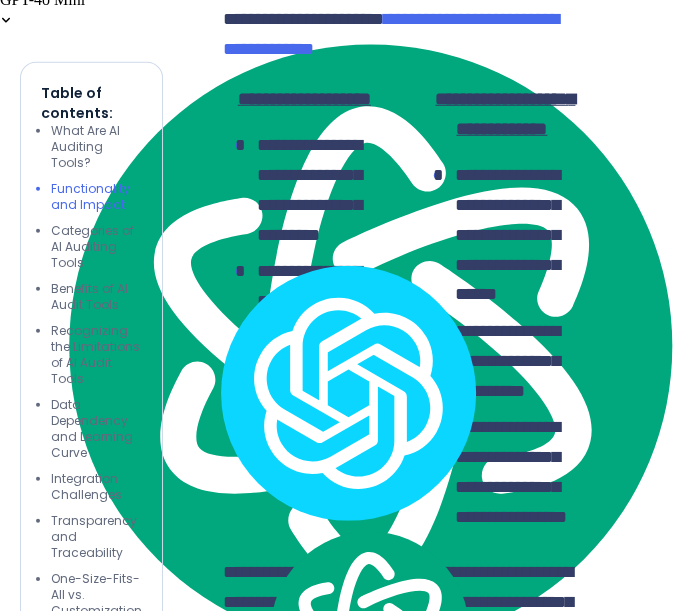 copy on "**********" 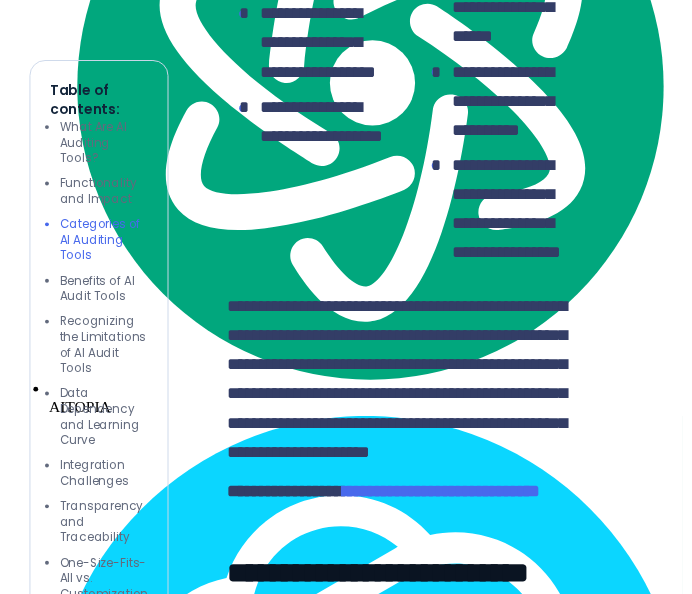 scroll, scrollTop: 3777, scrollLeft: 0, axis: vertical 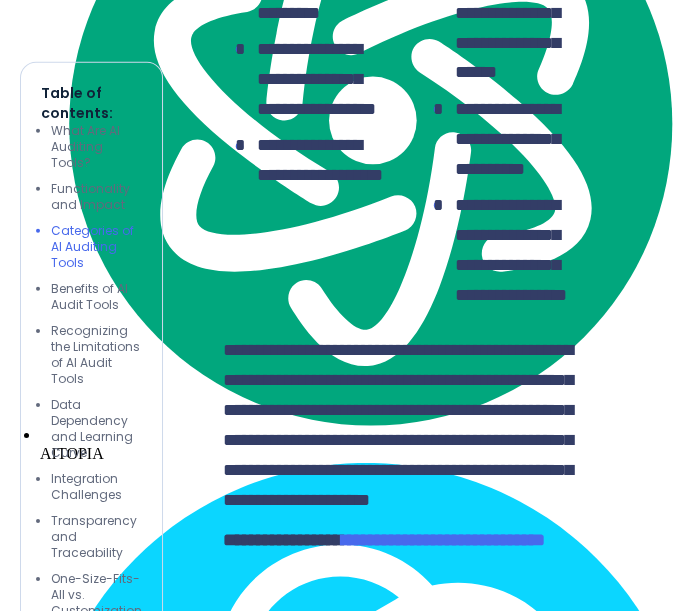 drag, startPoint x: 220, startPoint y: 108, endPoint x: 395, endPoint y: 109, distance: 175.00285 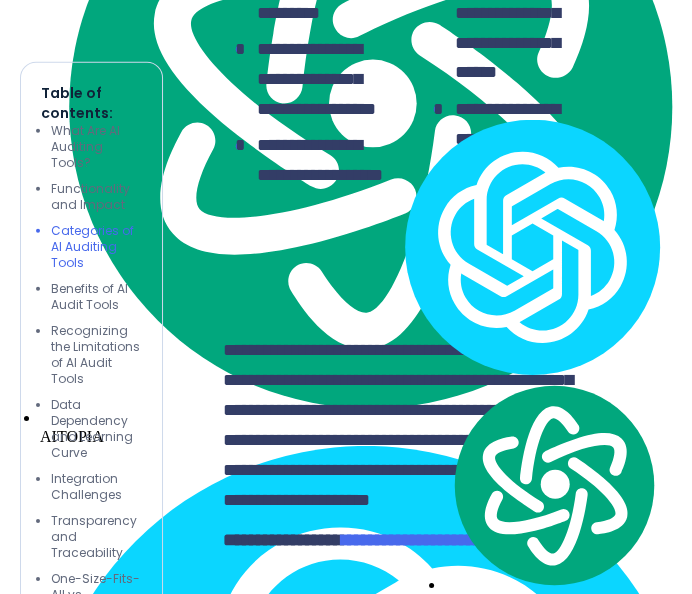 copy on "**********" 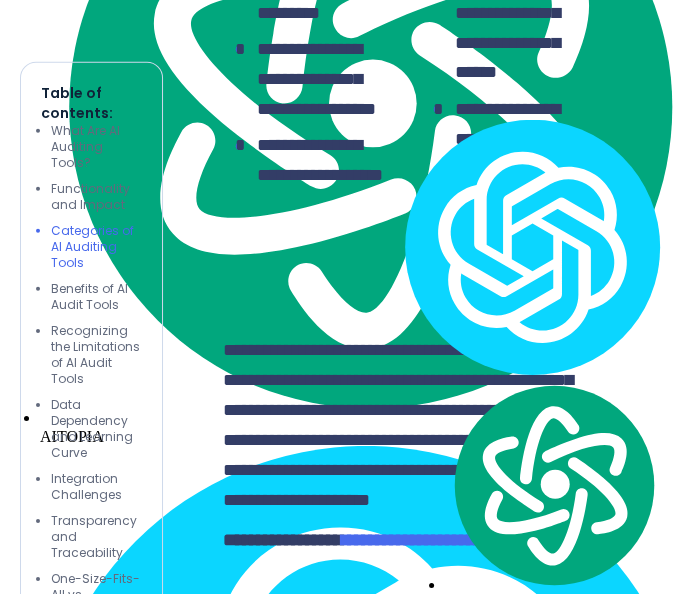 drag, startPoint x: 391, startPoint y: 325, endPoint x: 380, endPoint y: 352, distance: 29.15476 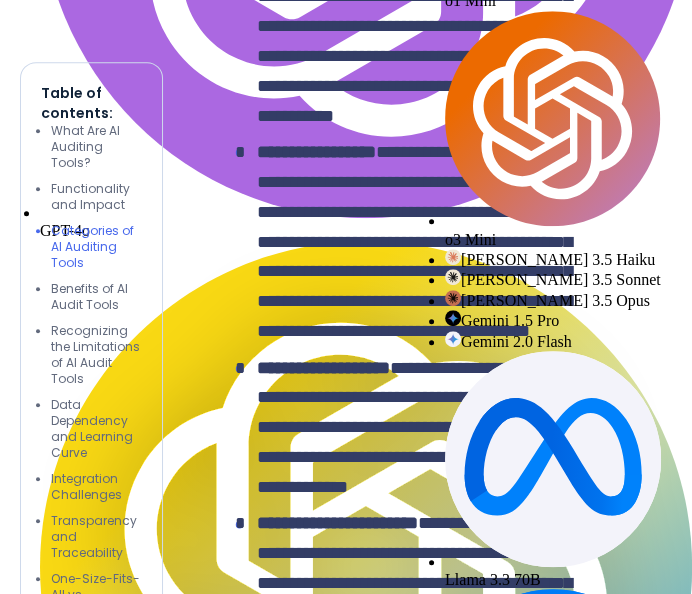 scroll, scrollTop: 5333, scrollLeft: 0, axis: vertical 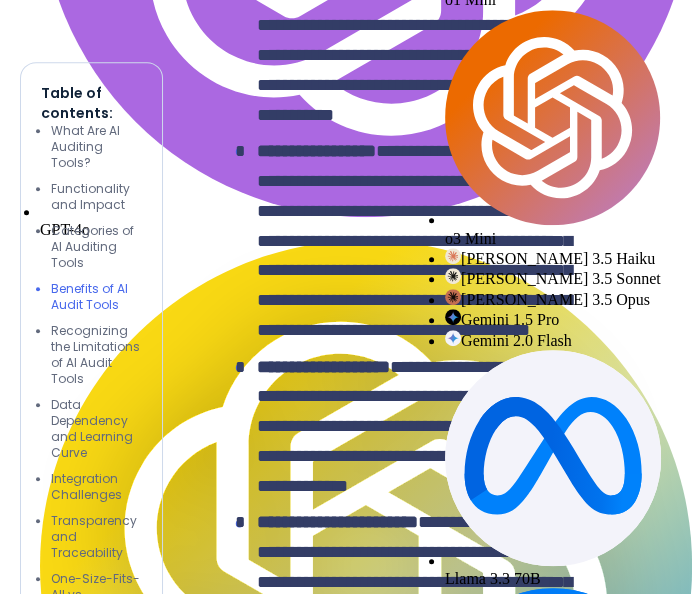 drag, startPoint x: 257, startPoint y: 264, endPoint x: 464, endPoint y: 271, distance: 207.11832 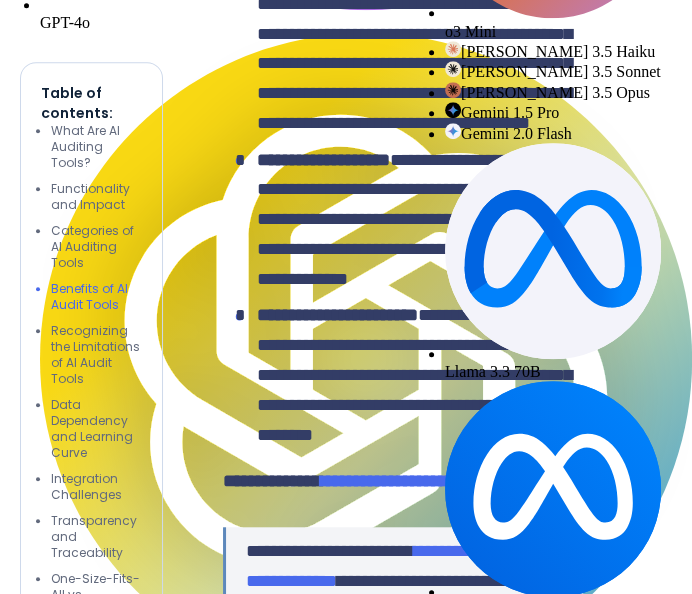 scroll, scrollTop: 5555, scrollLeft: 0, axis: vertical 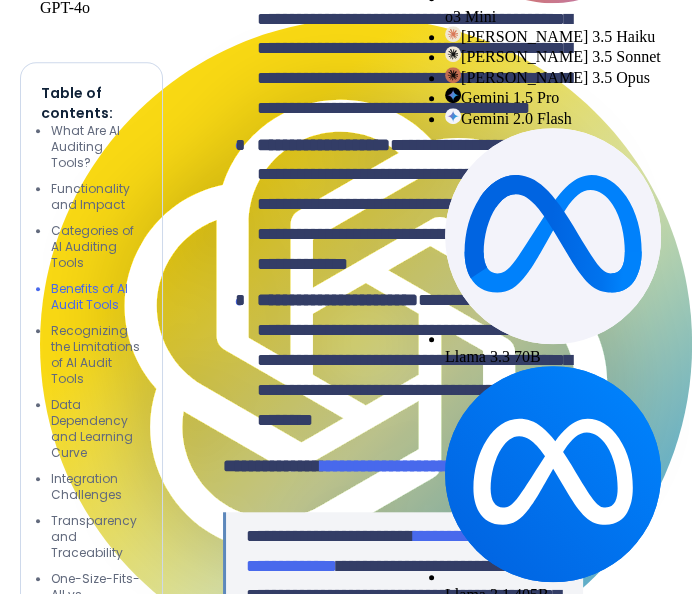 drag, startPoint x: 248, startPoint y: 254, endPoint x: 394, endPoint y: 261, distance: 146.16771 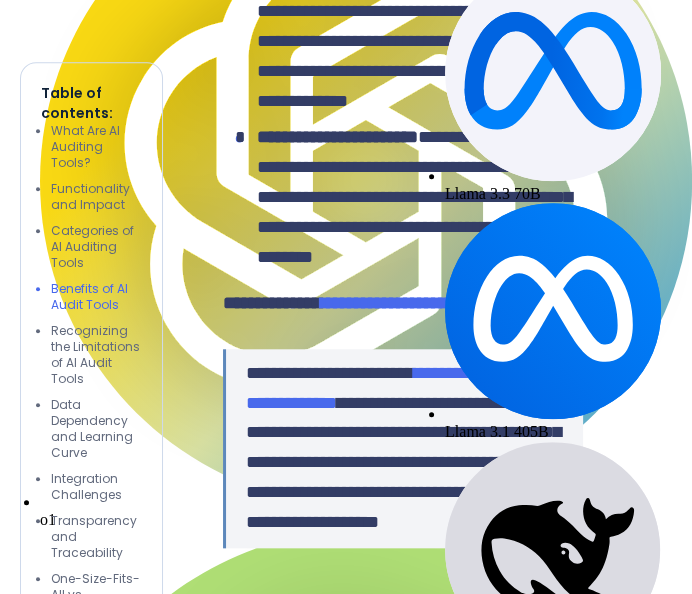 scroll, scrollTop: 5888, scrollLeft: 0, axis: vertical 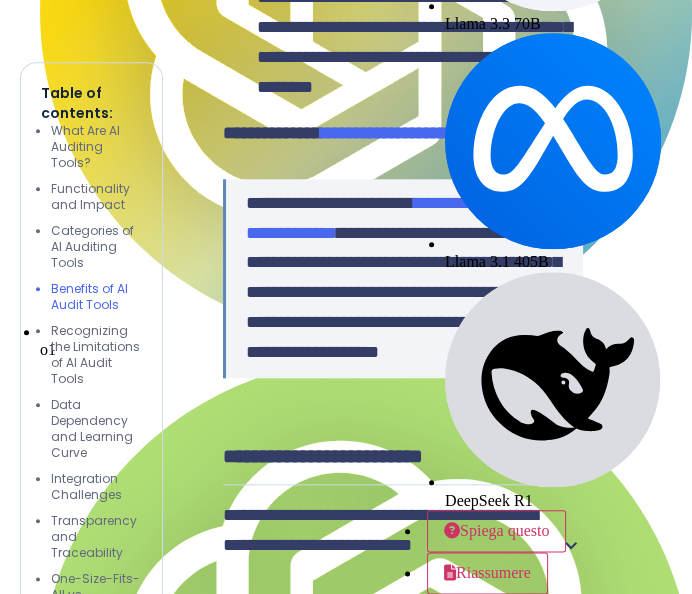 drag, startPoint x: 254, startPoint y: 173, endPoint x: 471, endPoint y: 172, distance: 217.0023 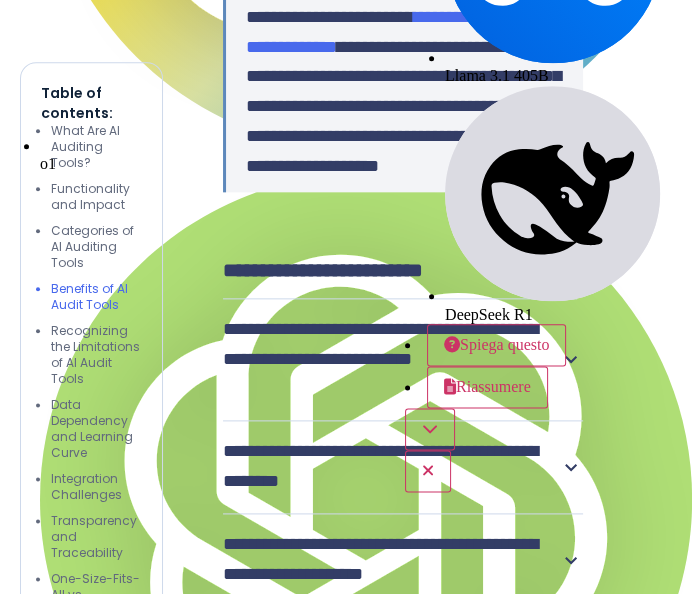 scroll, scrollTop: 6111, scrollLeft: 0, axis: vertical 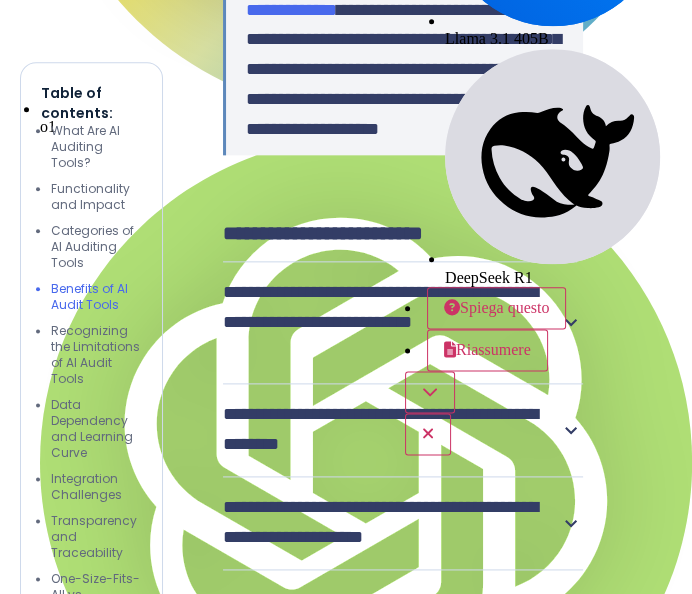 drag, startPoint x: 334, startPoint y: 201, endPoint x: 254, endPoint y: 173, distance: 84.758484 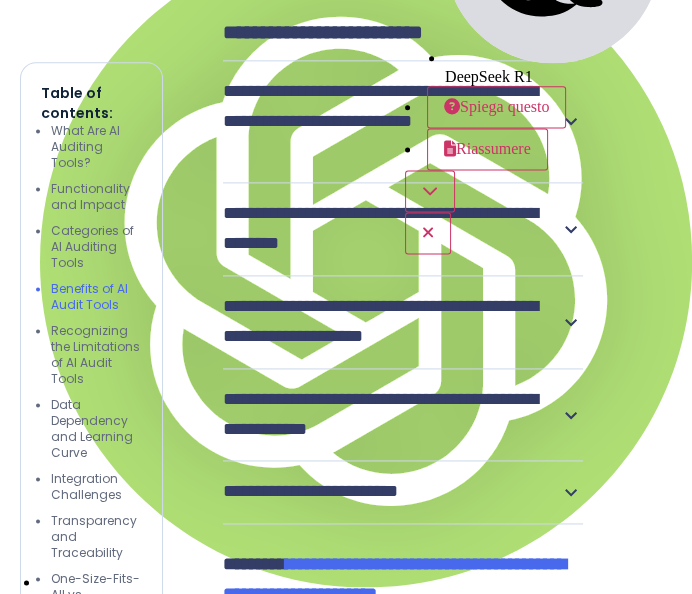 scroll, scrollTop: 6333, scrollLeft: 0, axis: vertical 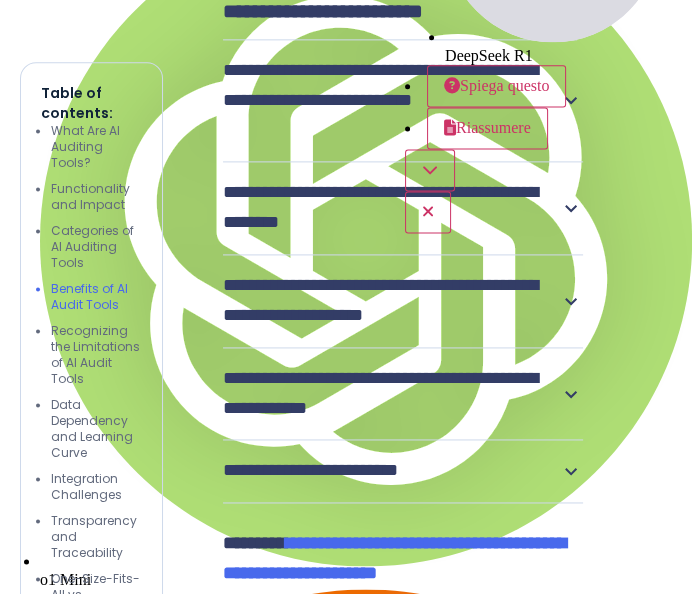drag, startPoint x: 251, startPoint y: 281, endPoint x: 465, endPoint y: 278, distance: 214.02103 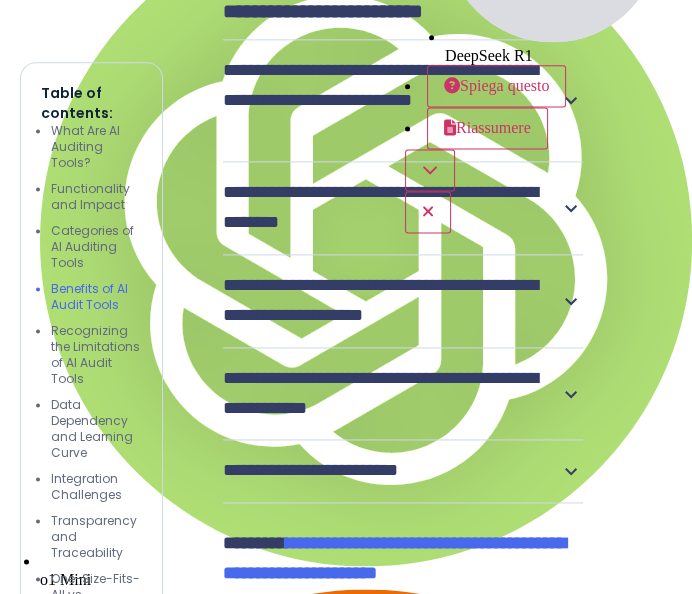 click on "**********" at bounding box center [408, -960] 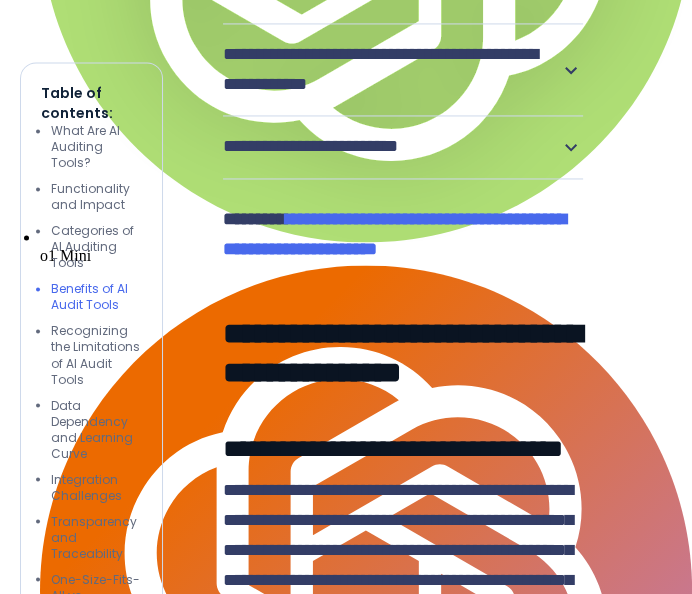 scroll, scrollTop: 6666, scrollLeft: 0, axis: vertical 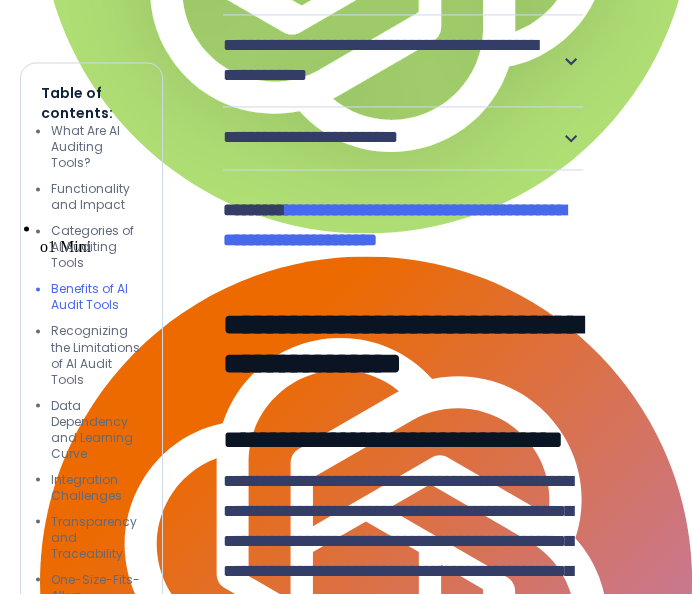 drag, startPoint x: 254, startPoint y: 195, endPoint x: 425, endPoint y: 193, distance: 171.01169 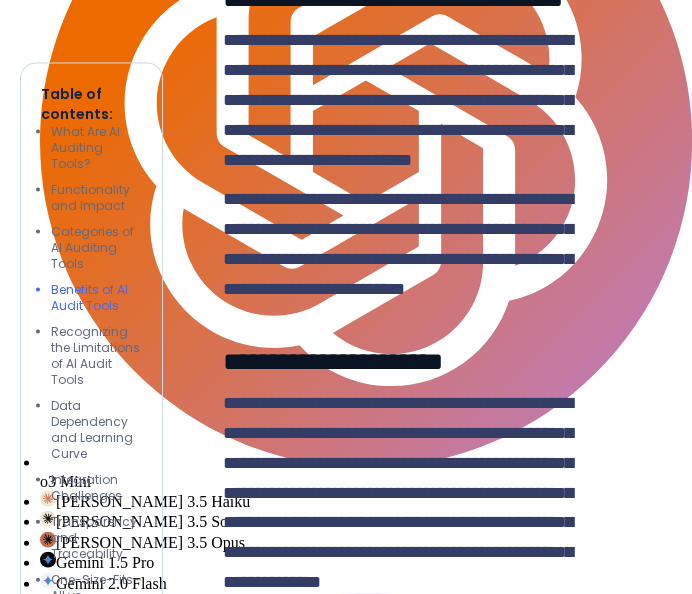scroll, scrollTop: 7111, scrollLeft: 0, axis: vertical 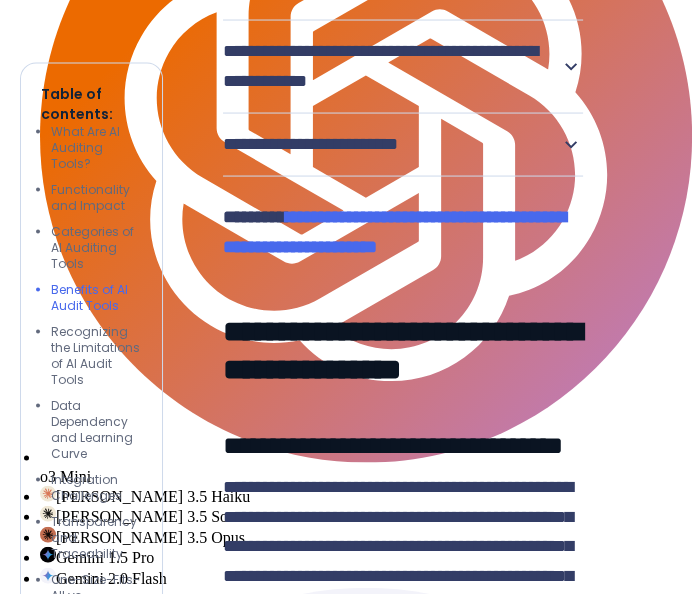 drag, startPoint x: 251, startPoint y: 55, endPoint x: 434, endPoint y: 53, distance: 183.01093 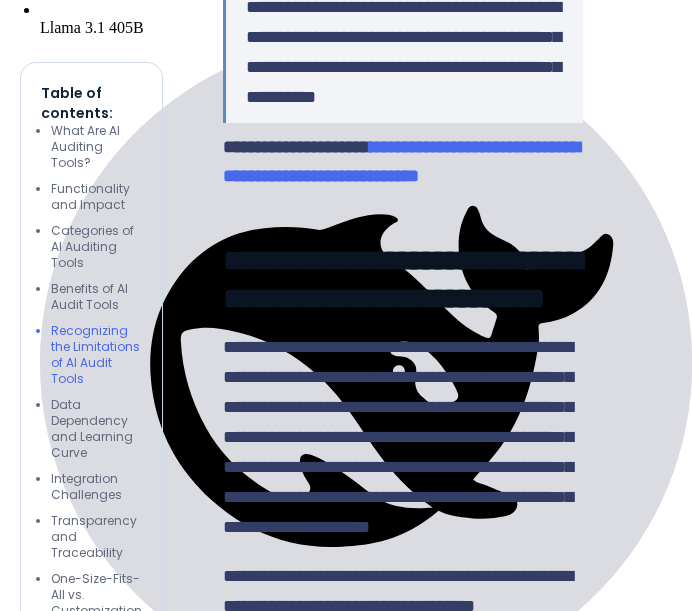 scroll, scrollTop: 9000, scrollLeft: 0, axis: vertical 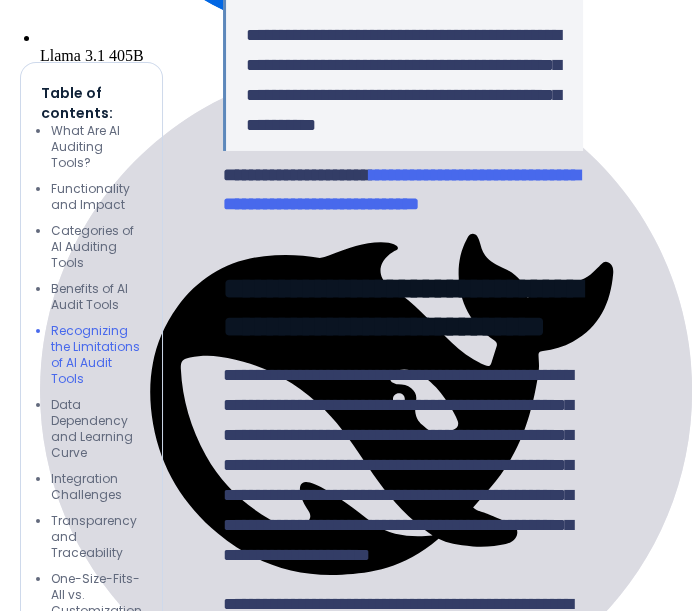 drag, startPoint x: 220, startPoint y: 113, endPoint x: 300, endPoint y: 207, distance: 123.4342 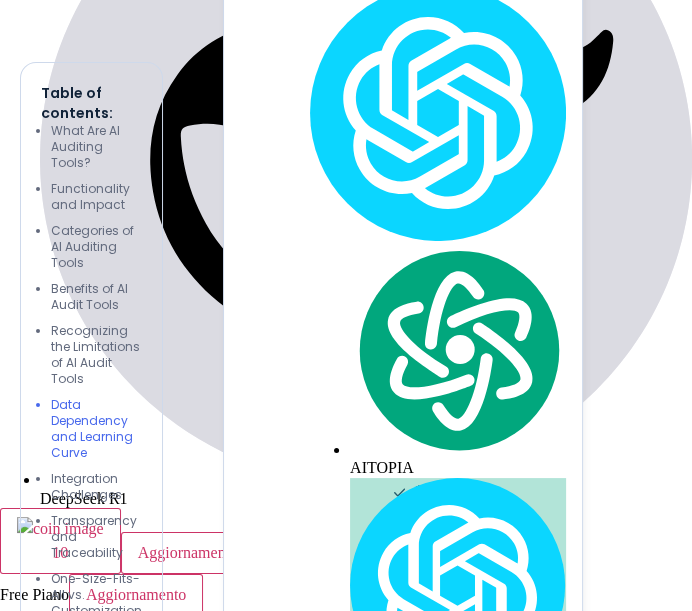 scroll, scrollTop: 9111, scrollLeft: 0, axis: vertical 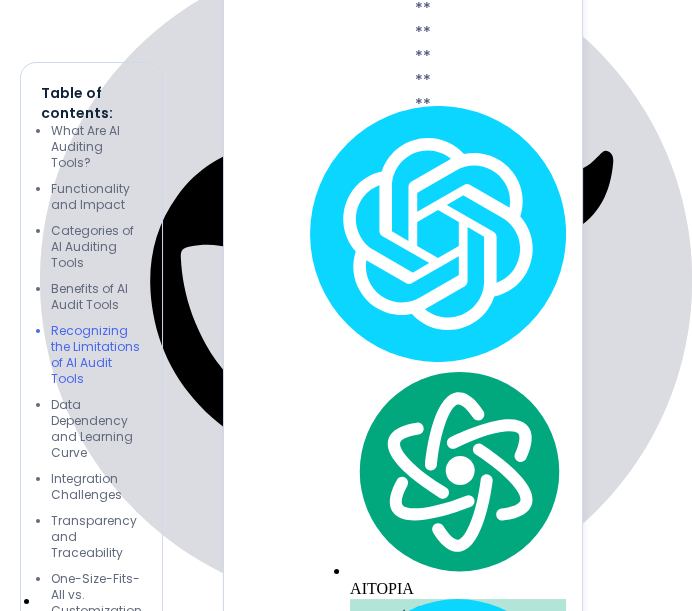 drag, startPoint x: 425, startPoint y: 195, endPoint x: 217, endPoint y: 137, distance: 215.93518 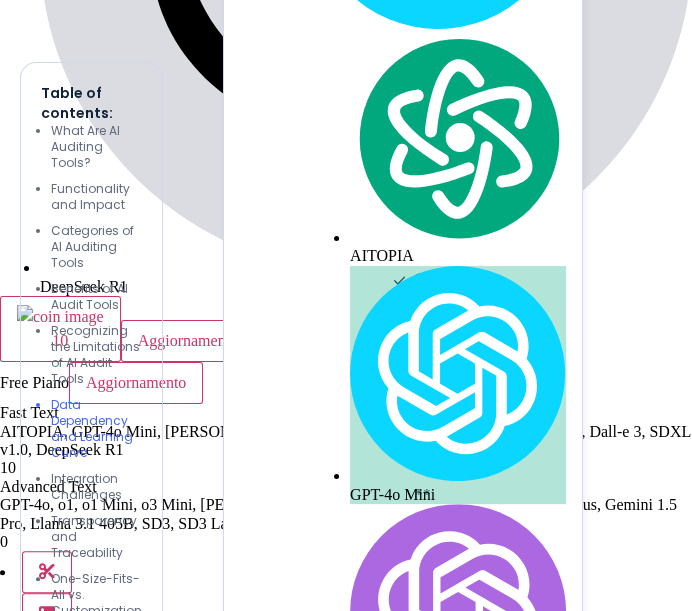 drag, startPoint x: 217, startPoint y: 272, endPoint x: 590, endPoint y: 287, distance: 373.30148 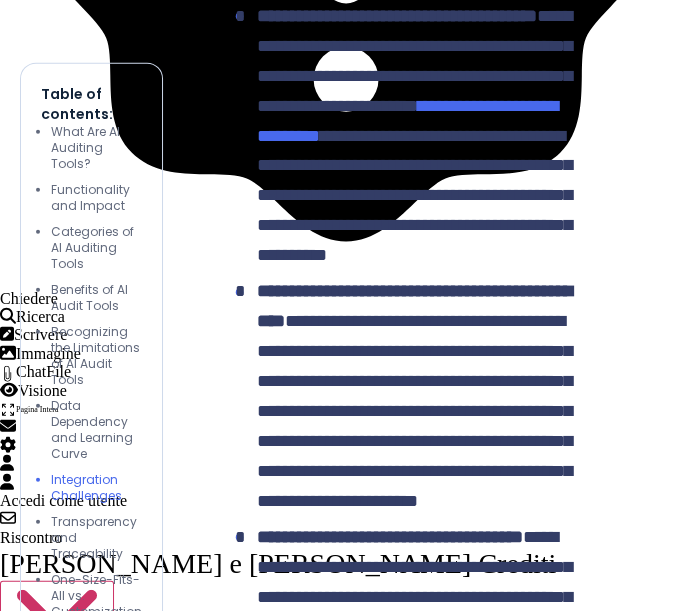 scroll, scrollTop: 12222, scrollLeft: 0, axis: vertical 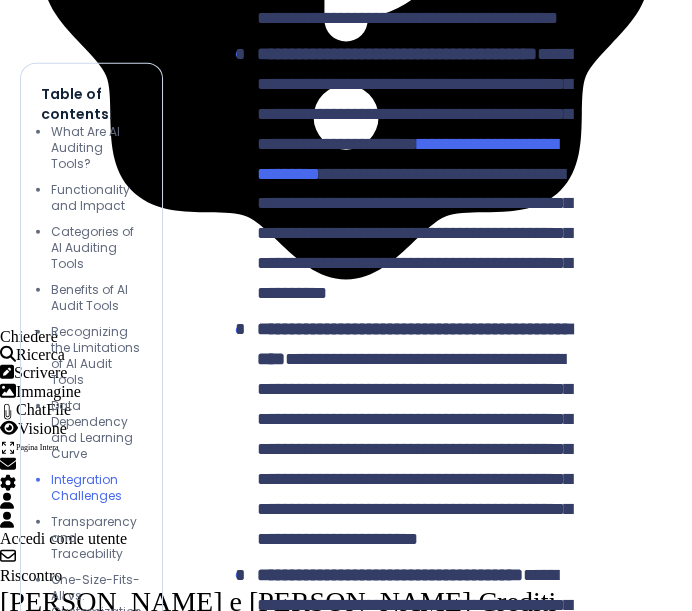 drag, startPoint x: 366, startPoint y: 346, endPoint x: 203, endPoint y: 312, distance: 166.50826 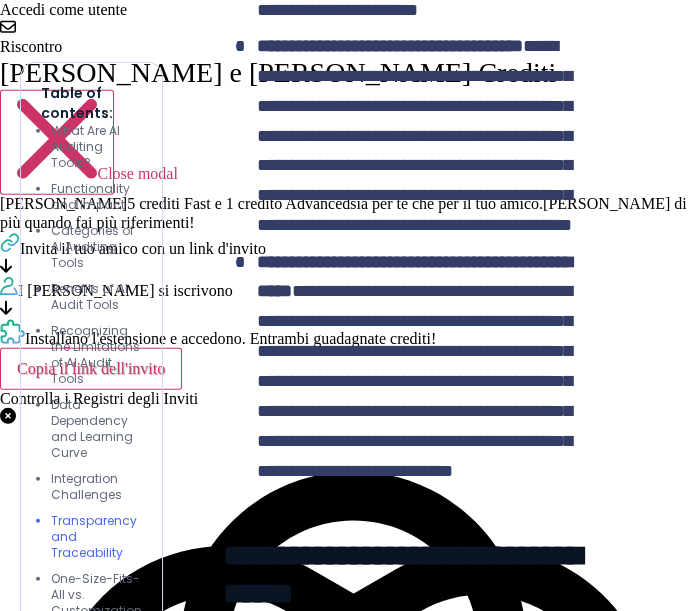 scroll, scrollTop: 12777, scrollLeft: 0, axis: vertical 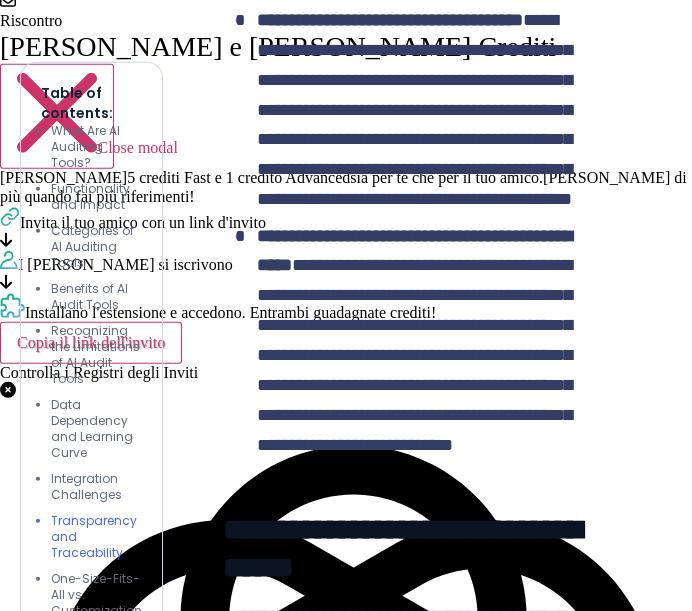 drag, startPoint x: 462, startPoint y: 224, endPoint x: 221, endPoint y: 174, distance: 246.13208 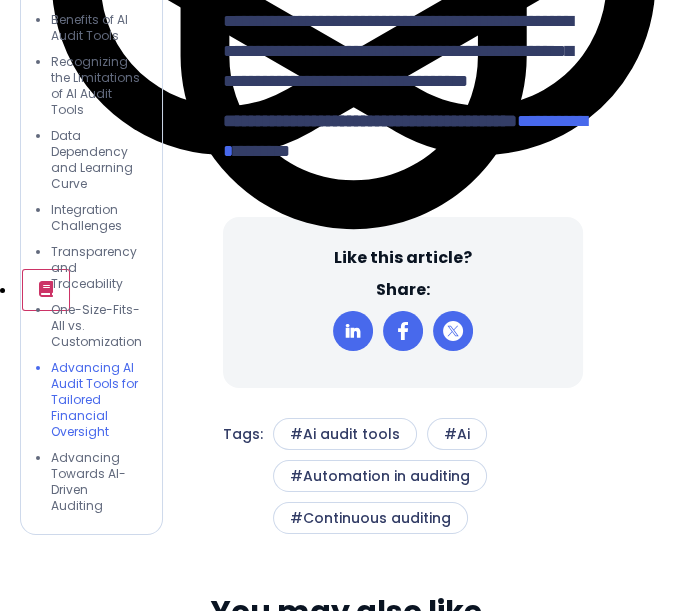 scroll, scrollTop: 13777, scrollLeft: 0, axis: vertical 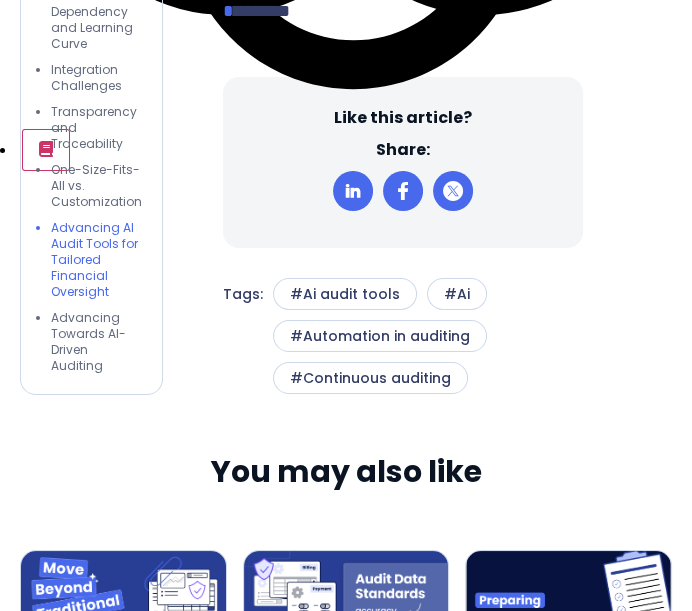 drag, startPoint x: 298, startPoint y: 280, endPoint x: 482, endPoint y: 280, distance: 184 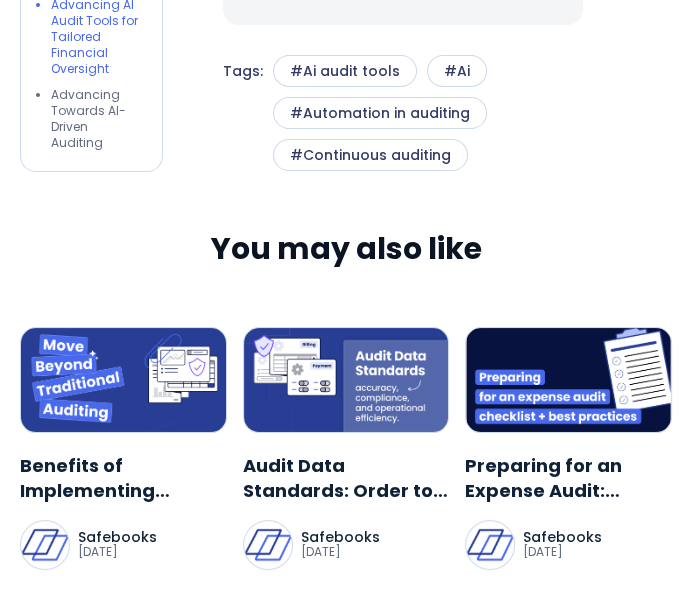 scroll, scrollTop: 13888, scrollLeft: 0, axis: vertical 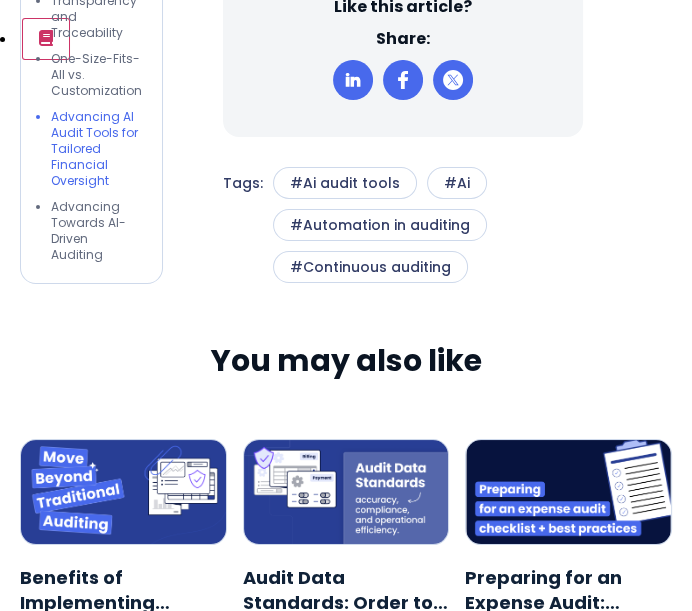 drag, startPoint x: 219, startPoint y: 195, endPoint x: 388, endPoint y: 223, distance: 171.30382 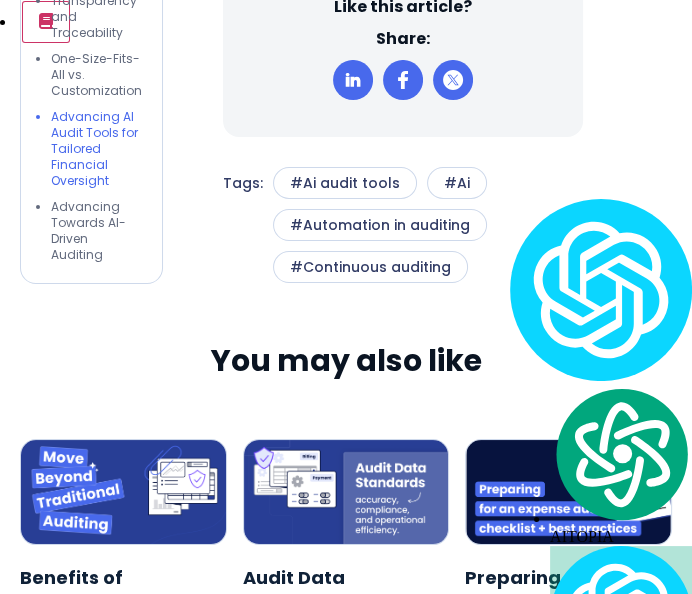 click on "**********" at bounding box center [398, -2073] 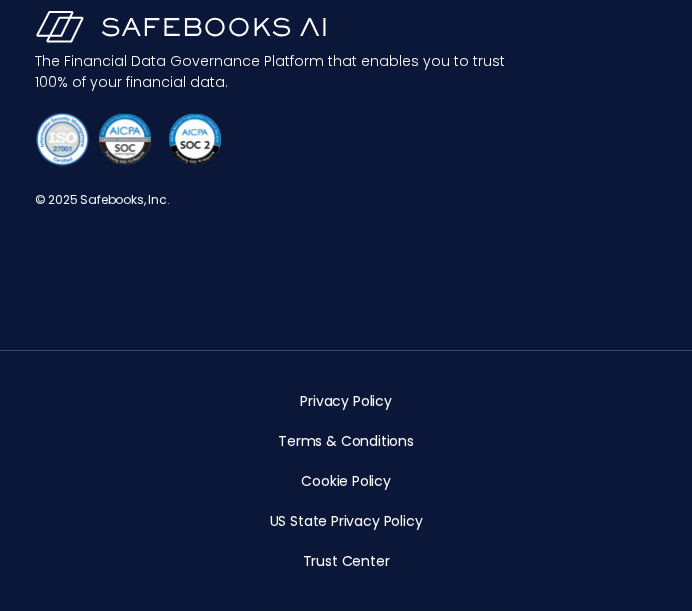 scroll, scrollTop: 16444, scrollLeft: 0, axis: vertical 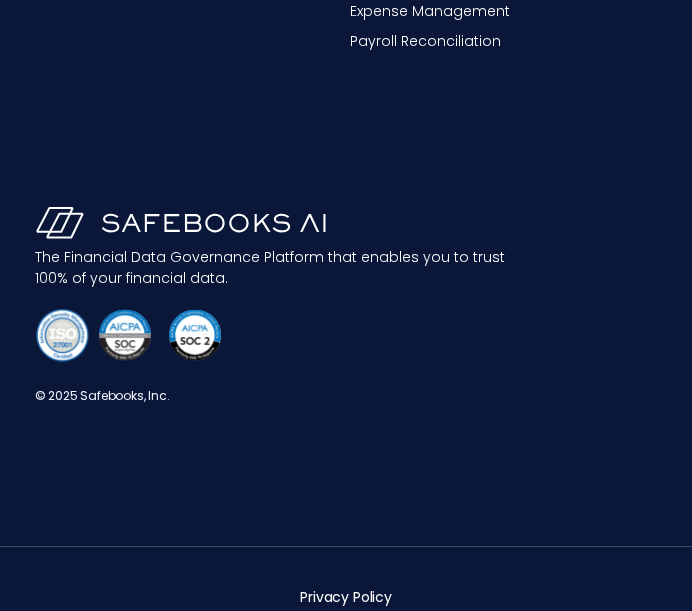 drag, startPoint x: 194, startPoint y: 502, endPoint x: 214, endPoint y: 467, distance: 40.311287 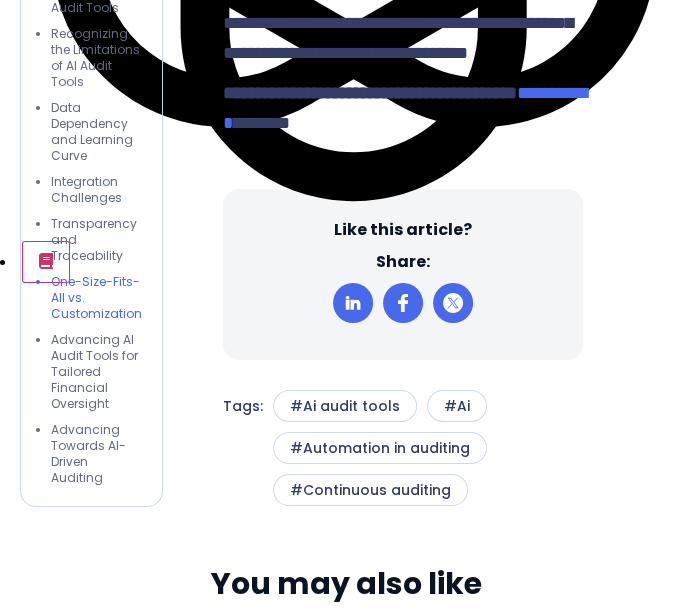 scroll, scrollTop: 13666, scrollLeft: 0, axis: vertical 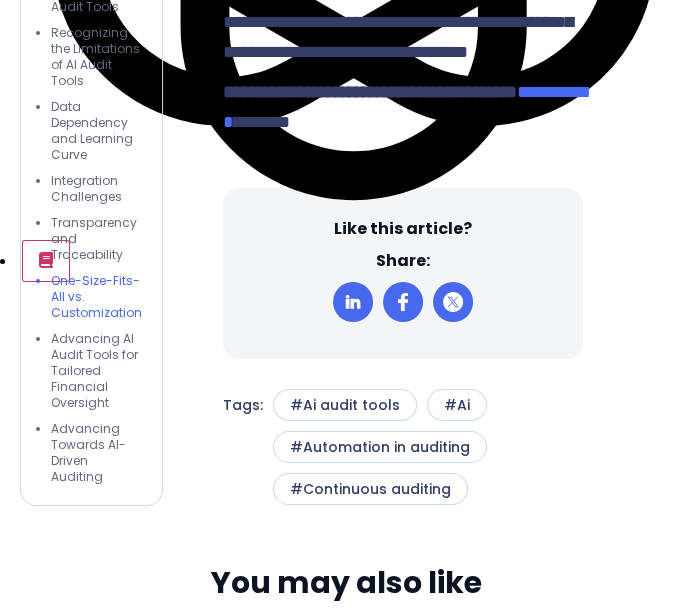 drag, startPoint x: 225, startPoint y: 417, endPoint x: 379, endPoint y: 406, distance: 154.39236 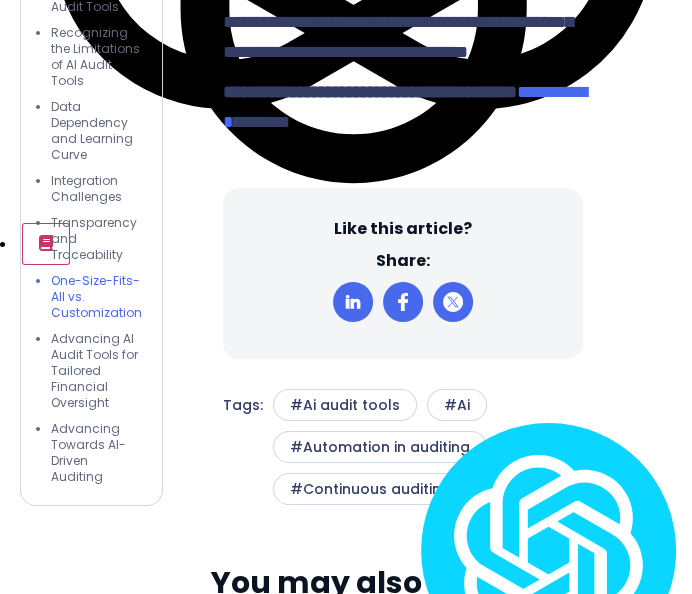 drag, startPoint x: 218, startPoint y: 417, endPoint x: 506, endPoint y: 419, distance: 288.00696 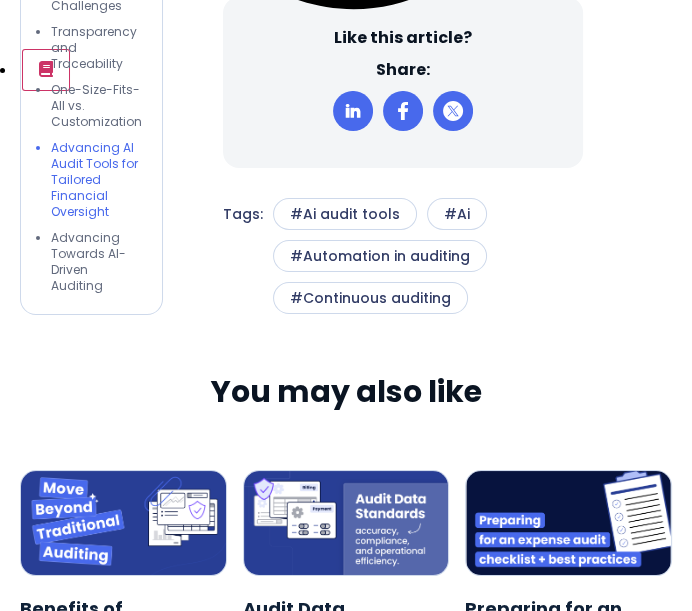 scroll, scrollTop: 13888, scrollLeft: 0, axis: vertical 